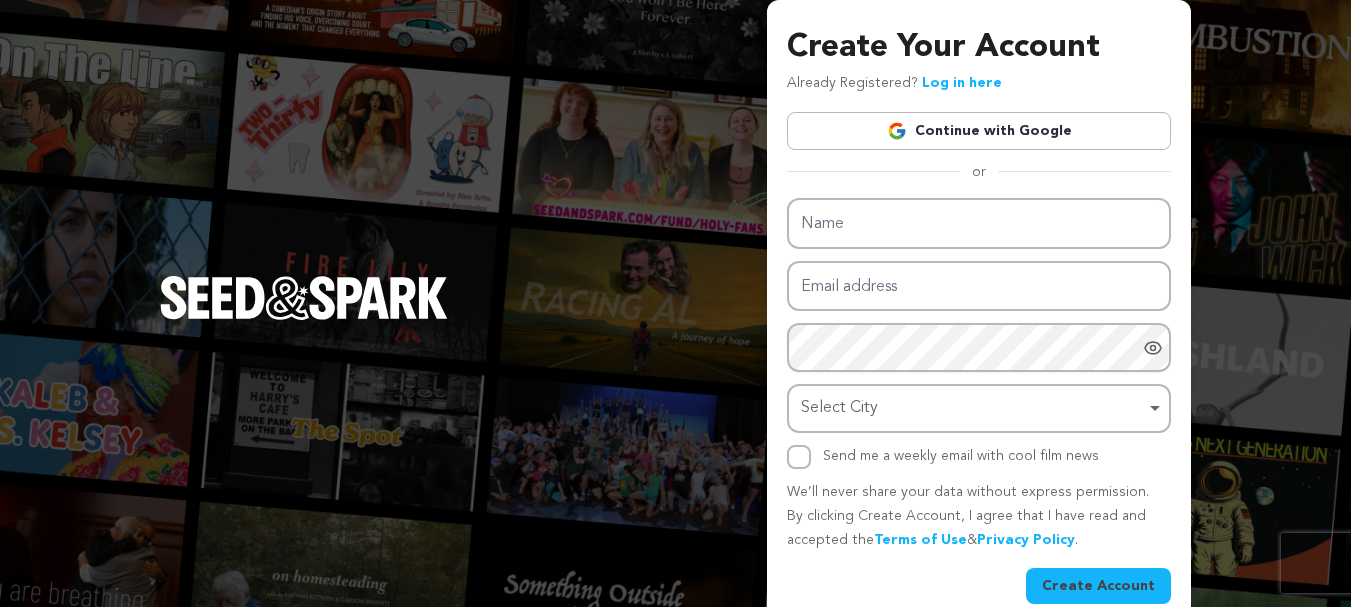 scroll, scrollTop: 0, scrollLeft: 0, axis: both 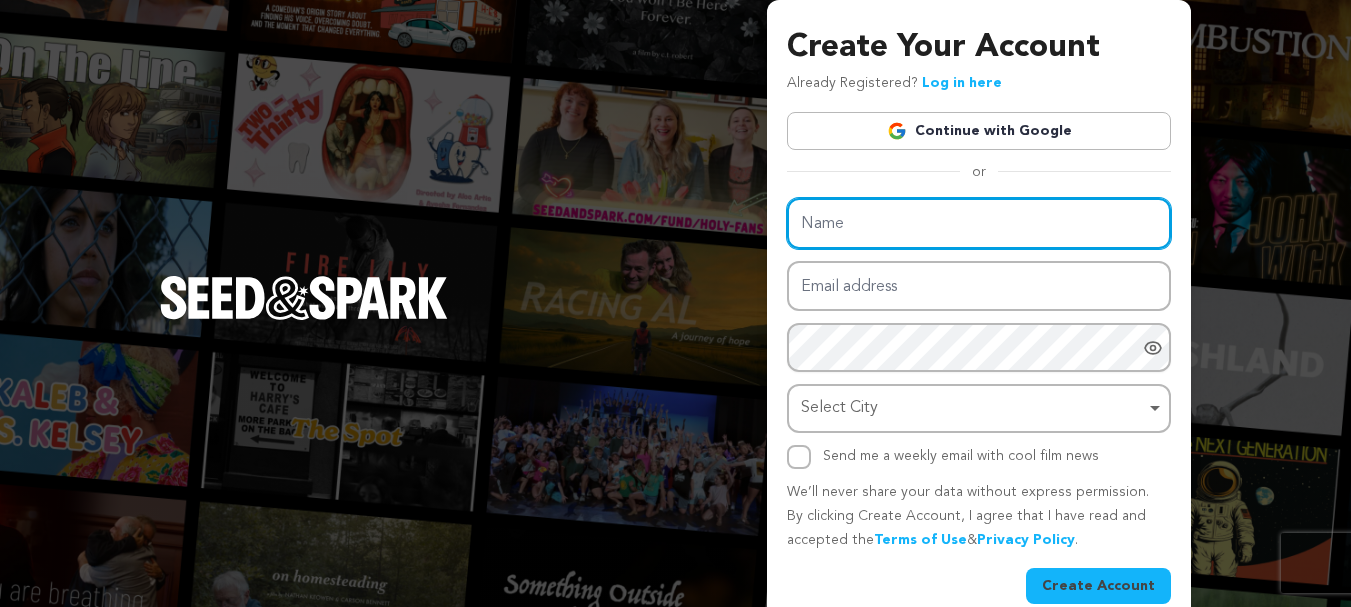click on "Name" at bounding box center [979, 223] 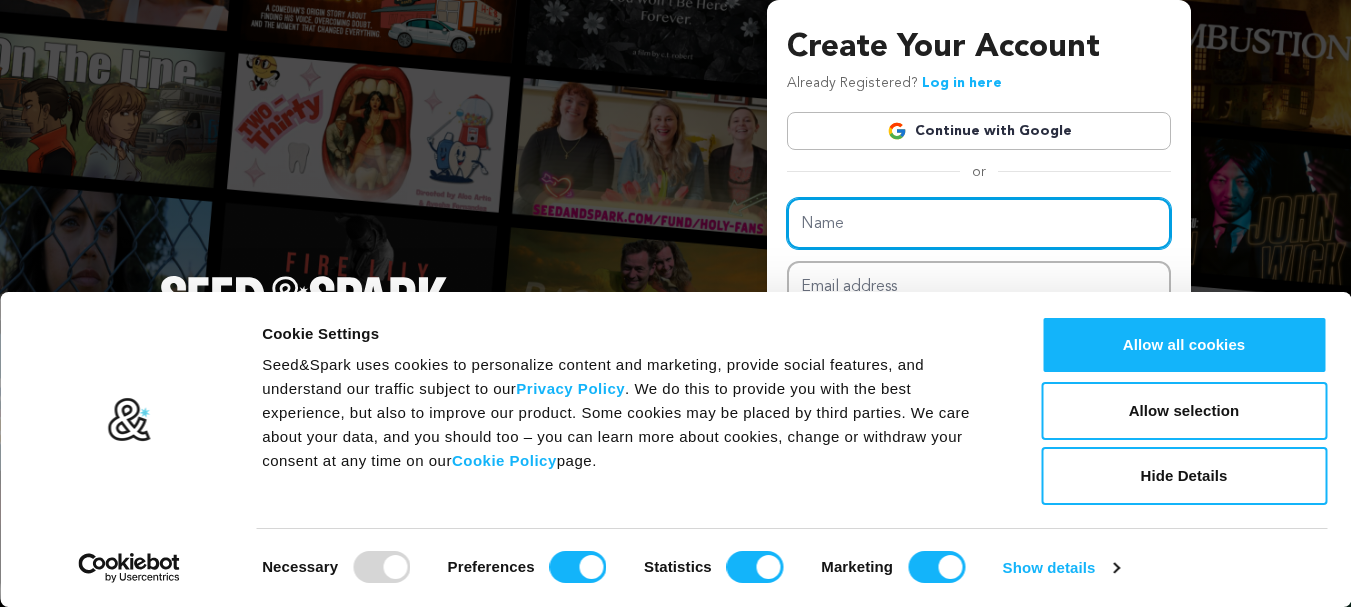 type on "quorifytoday" 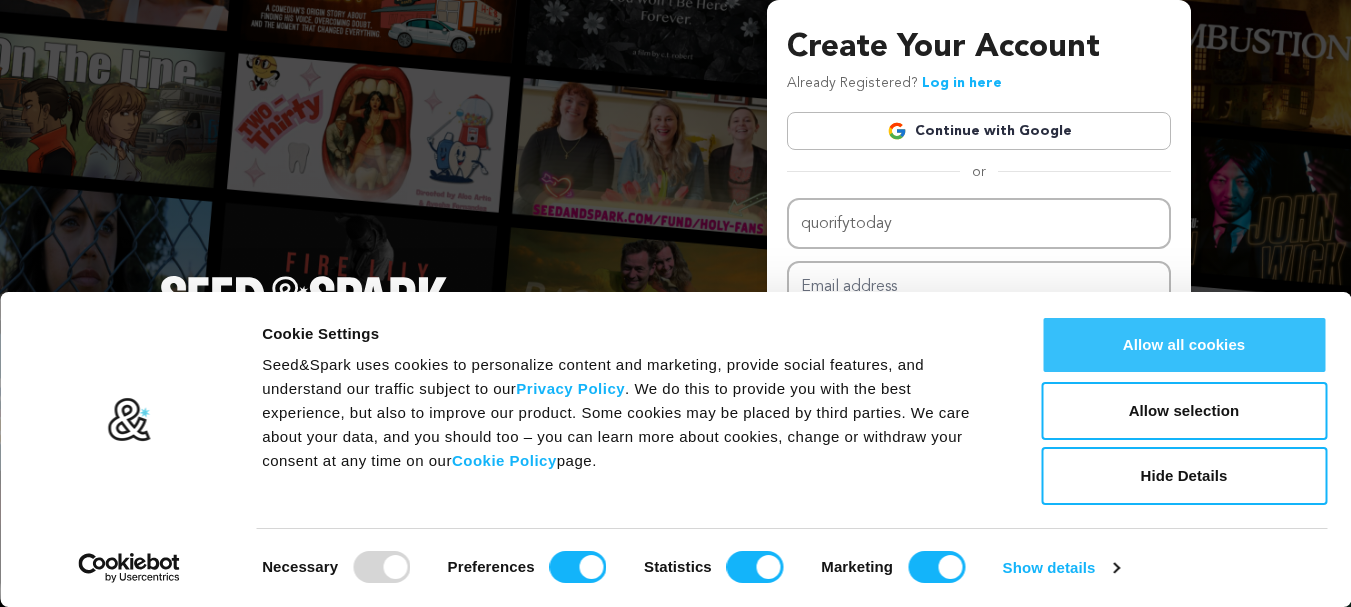 click on "Allow all cookies" at bounding box center [1184, 345] 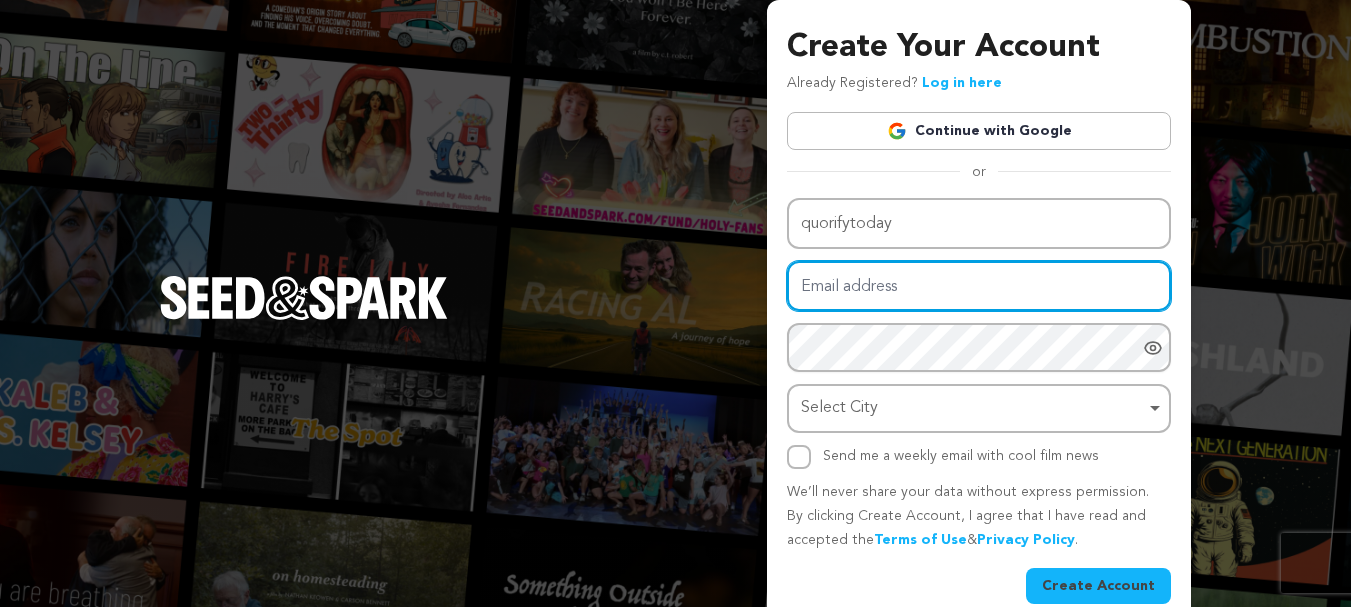 click on "Email address" at bounding box center (979, 286) 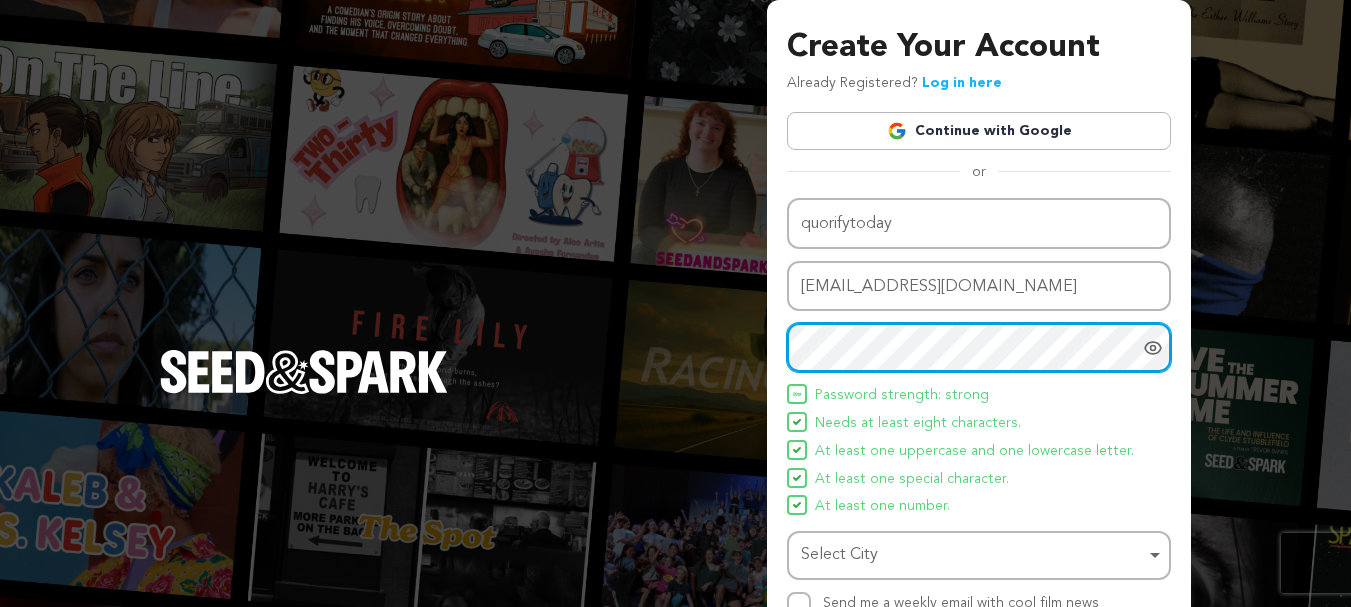 click on "Select City Remove item" at bounding box center (979, 555) 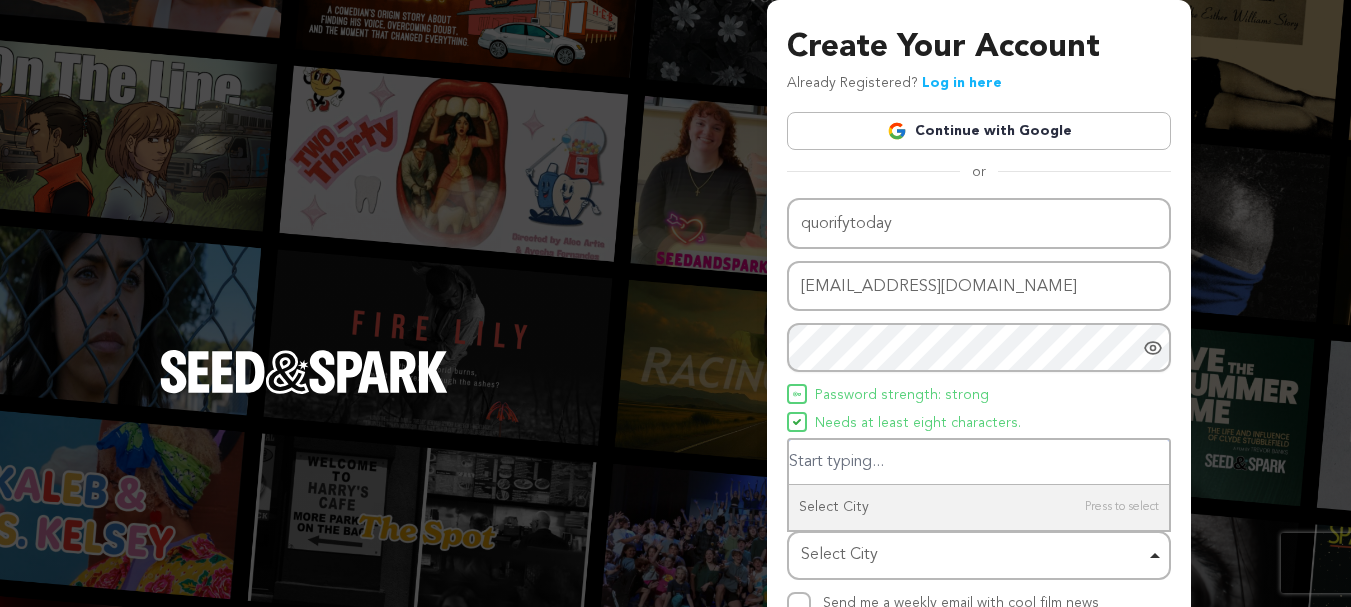 click on "Select City Remove item" at bounding box center (973, 555) 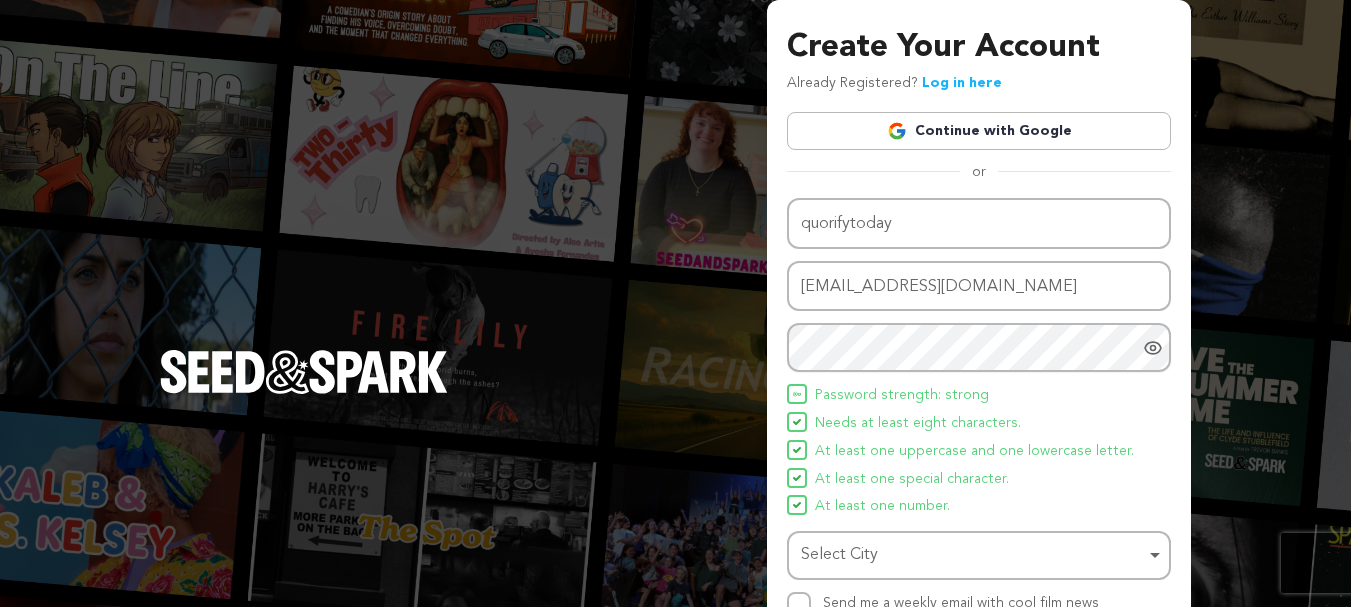 click on "Select City Remove item" at bounding box center (973, 555) 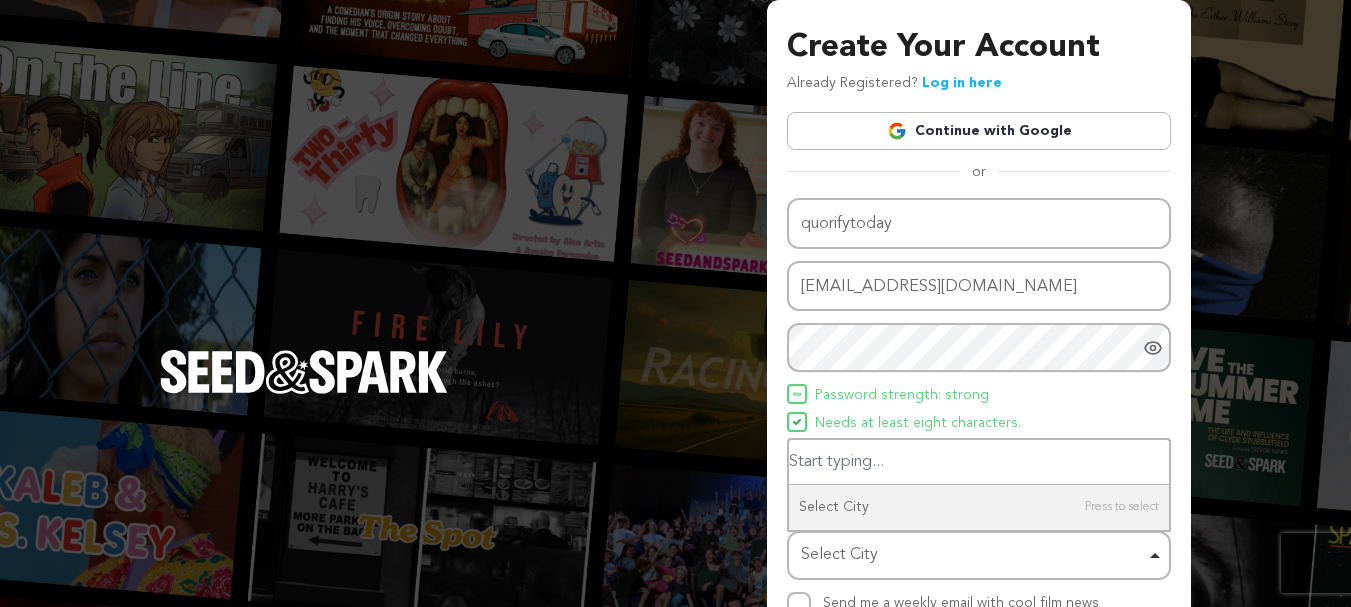 click at bounding box center (979, 462) 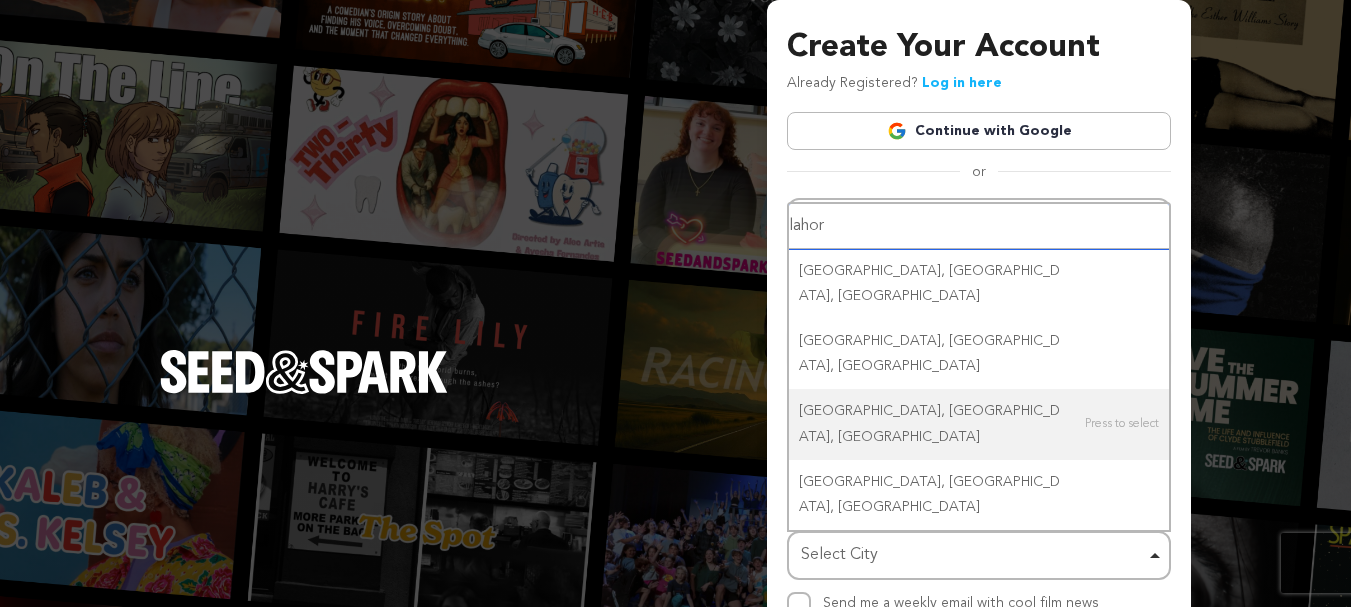 type on "lahore" 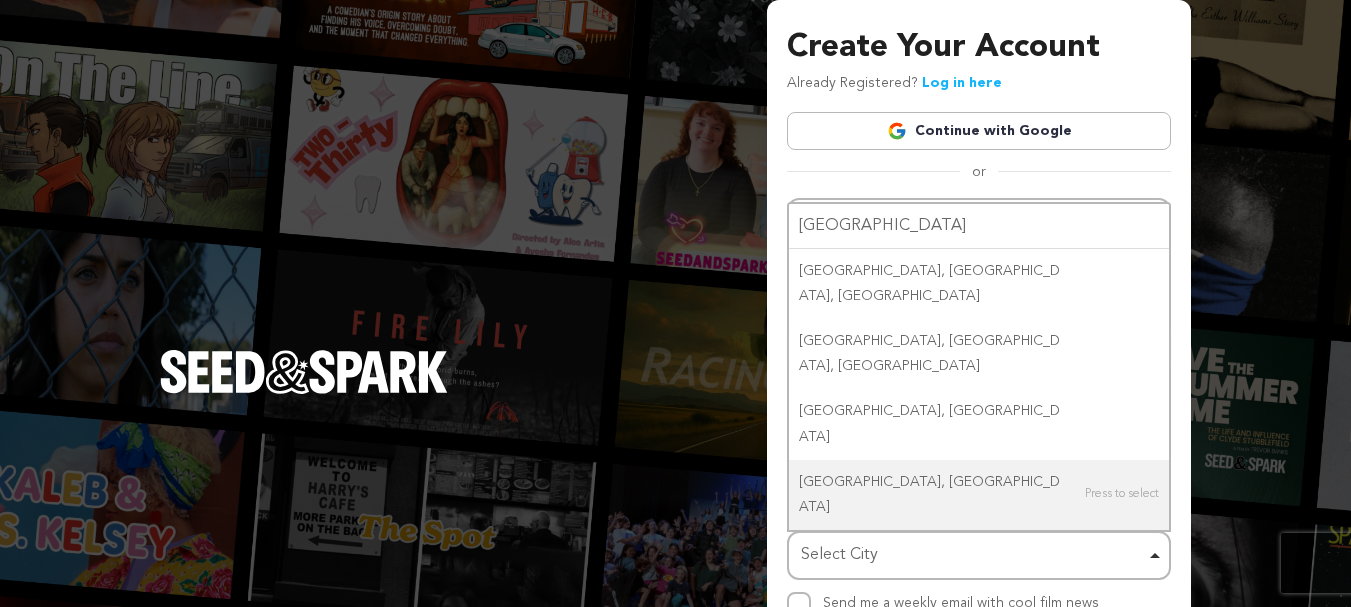 type 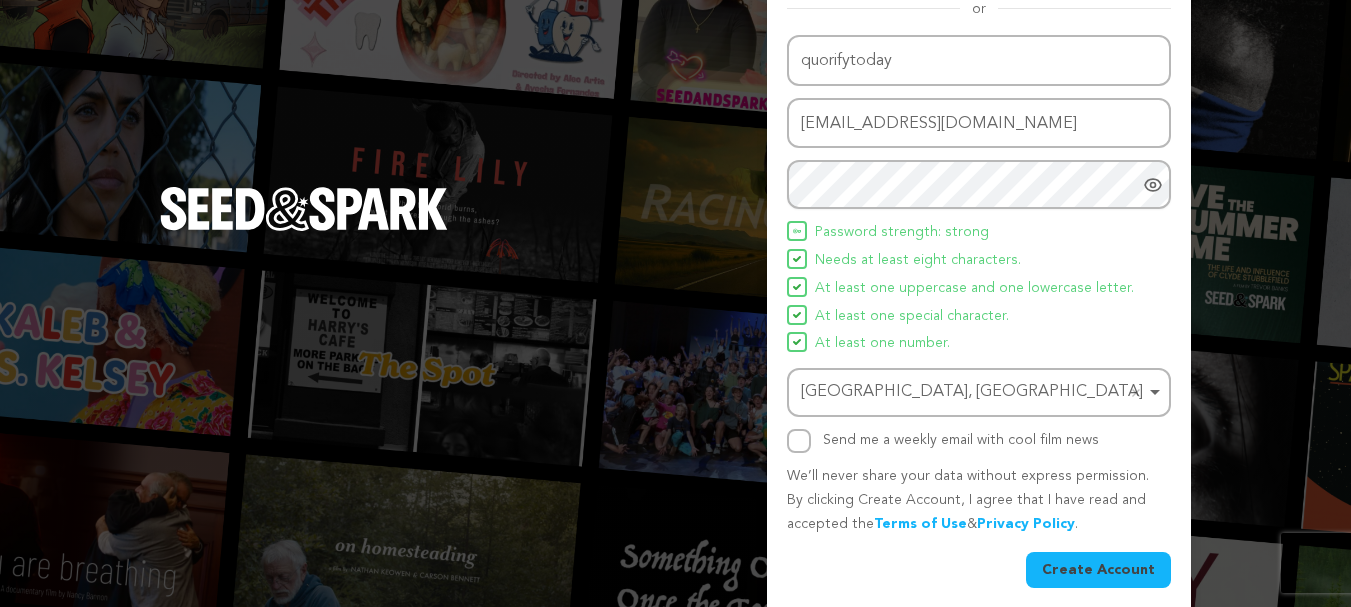 scroll, scrollTop: 176, scrollLeft: 0, axis: vertical 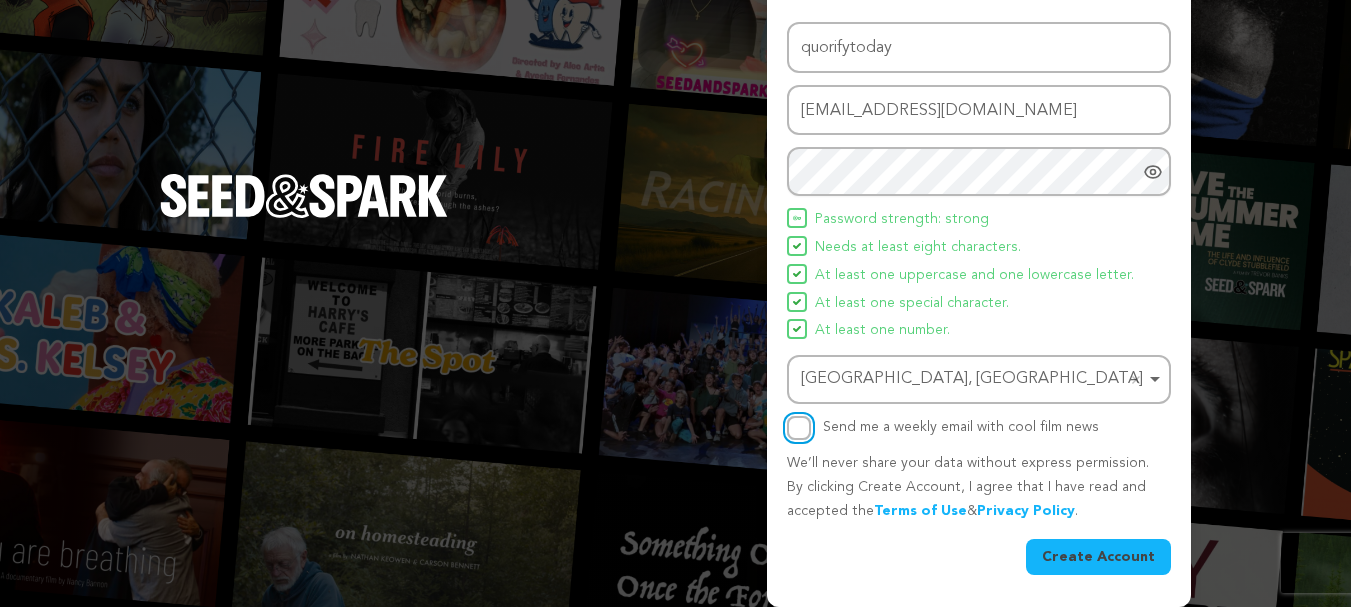 click on "Send me a weekly email with cool film news" at bounding box center [799, 428] 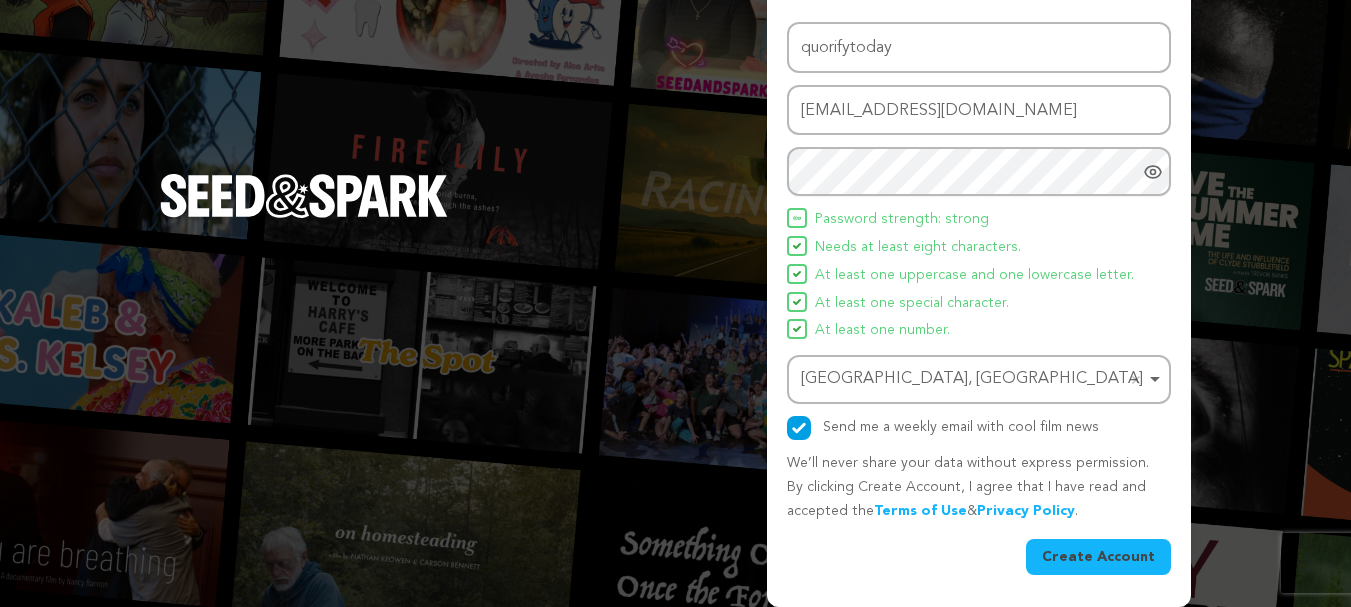click on "Create Account" at bounding box center (1098, 557) 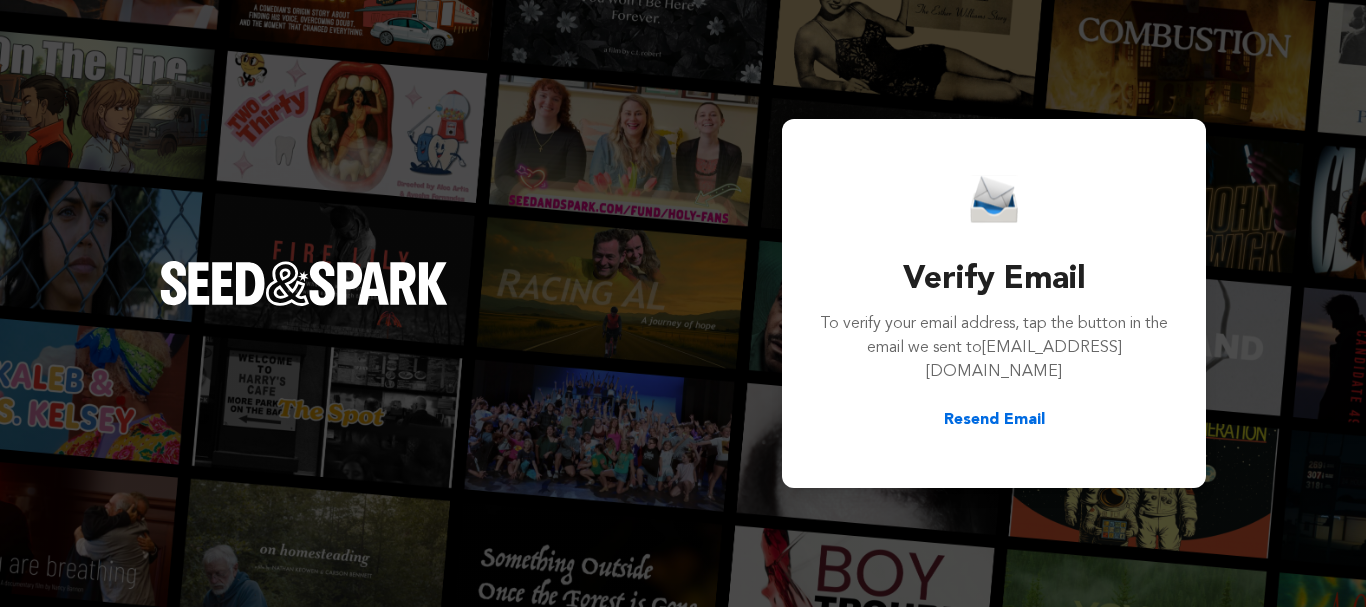 scroll, scrollTop: 0, scrollLeft: 0, axis: both 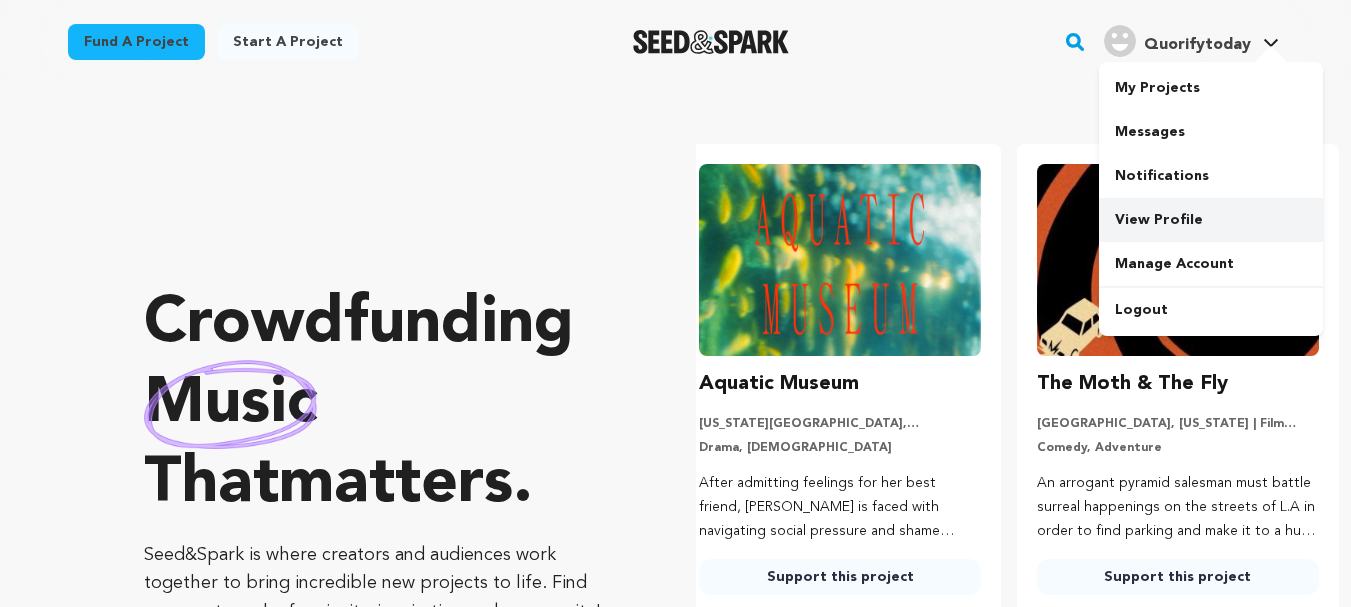click on "View Profile" at bounding box center [1211, 220] 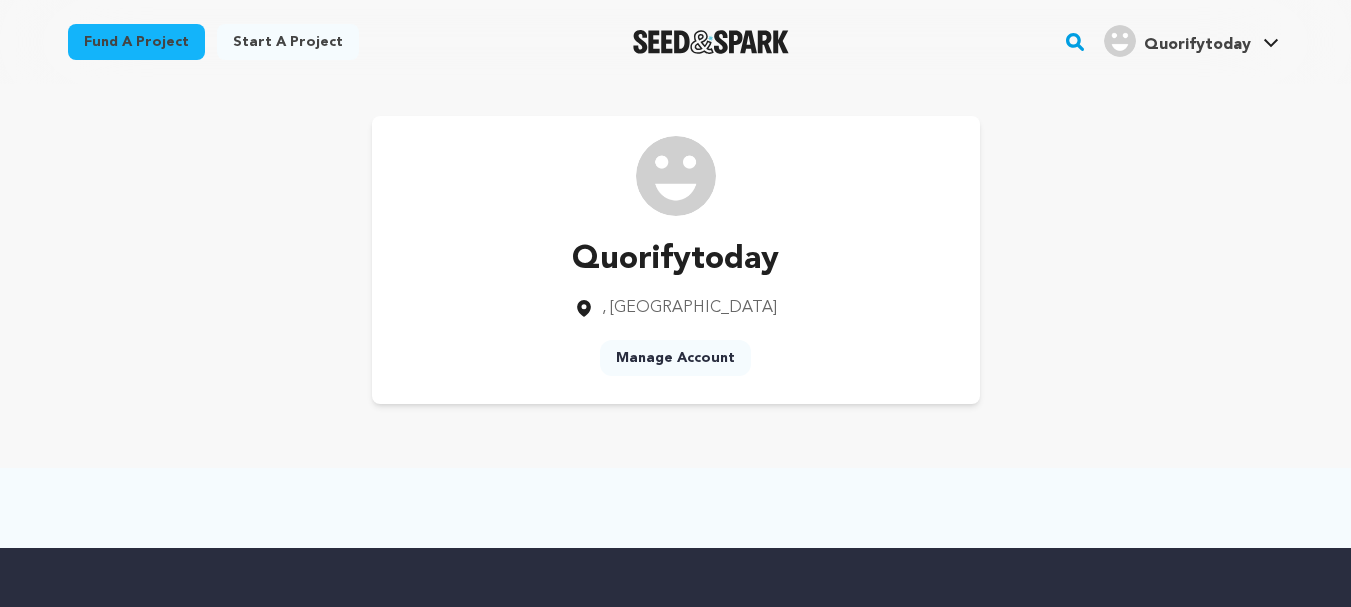 scroll, scrollTop: 0, scrollLeft: 0, axis: both 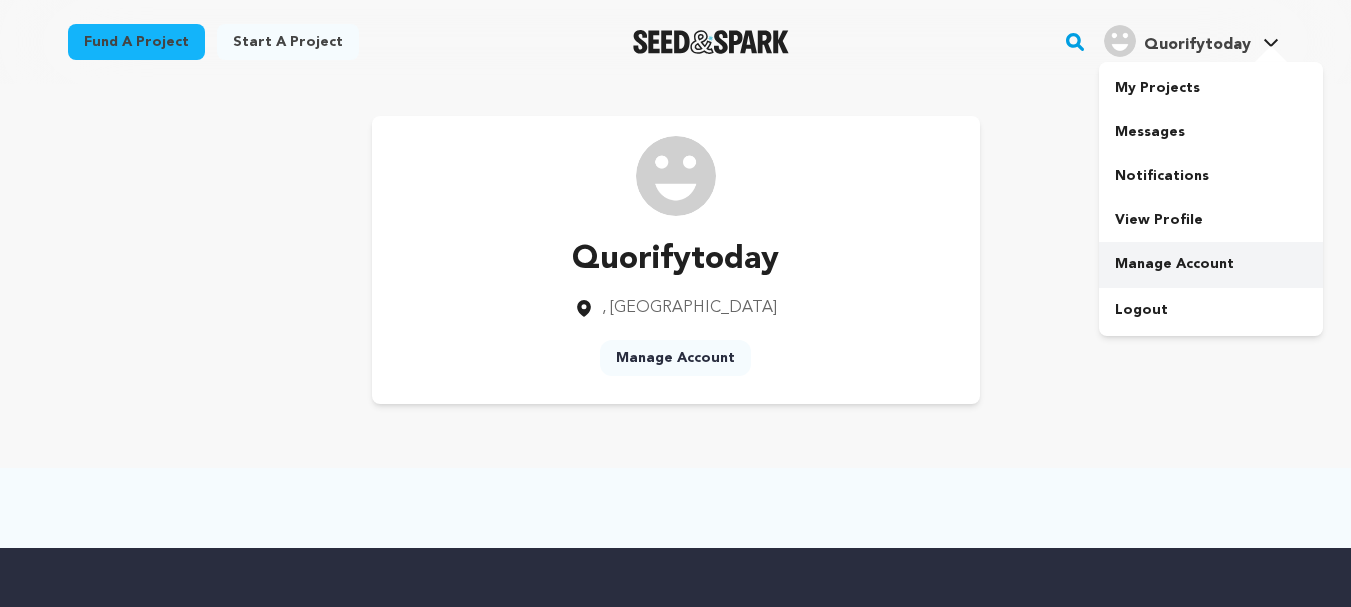 click on "Manage Account" at bounding box center [1211, 264] 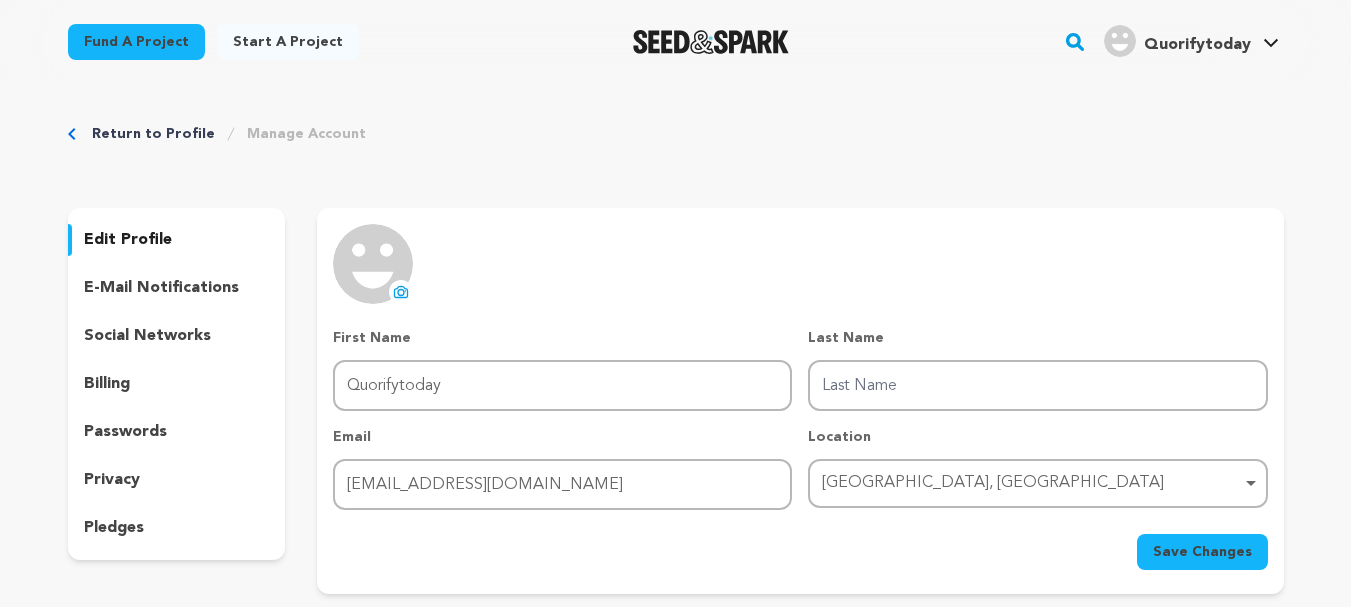 scroll, scrollTop: 0, scrollLeft: 0, axis: both 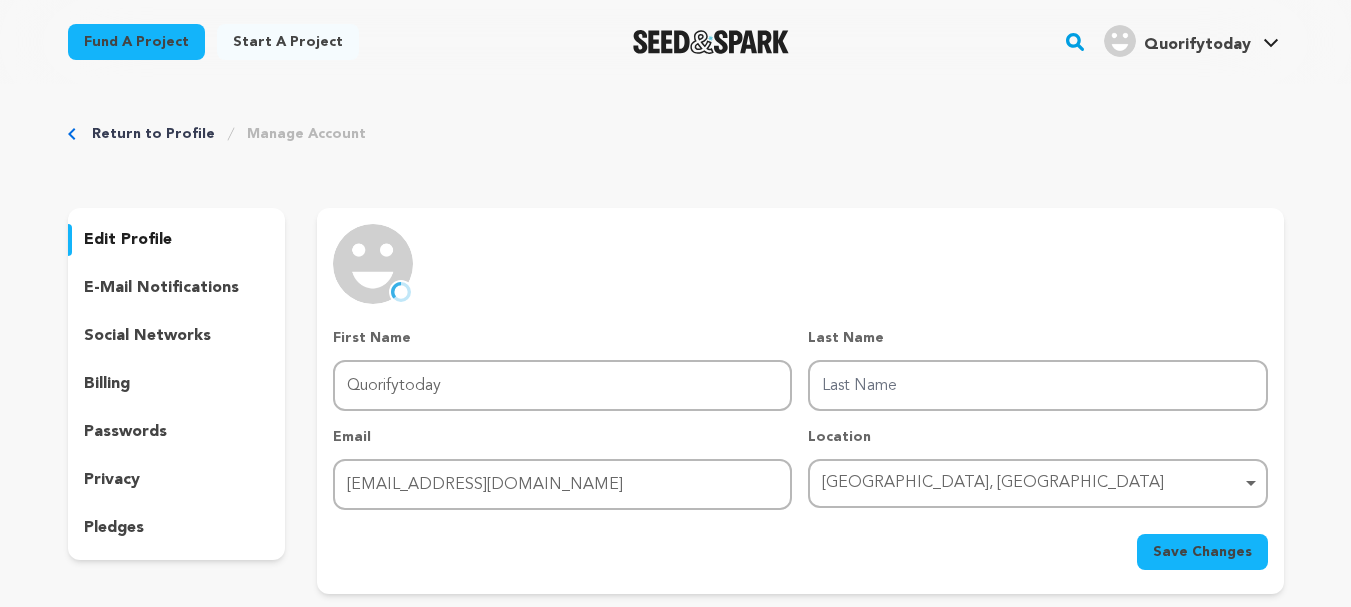 drag, startPoint x: 790, startPoint y: 601, endPoint x: 680, endPoint y: 530, distance: 130.92365 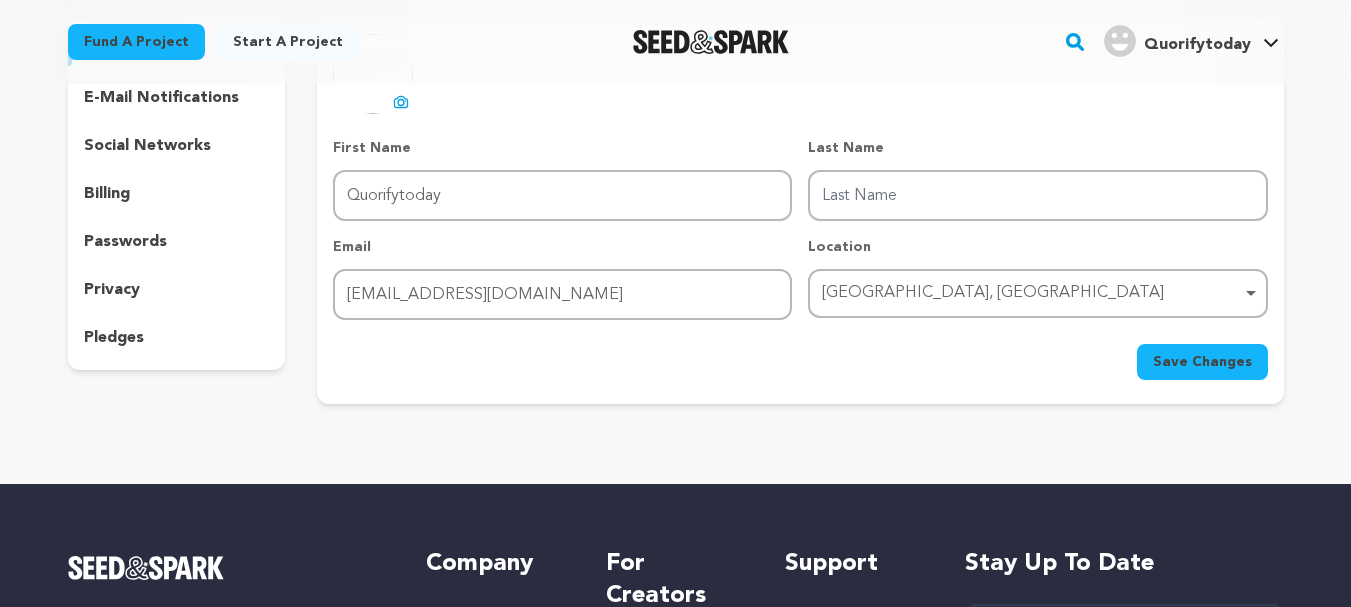 scroll, scrollTop: 200, scrollLeft: 0, axis: vertical 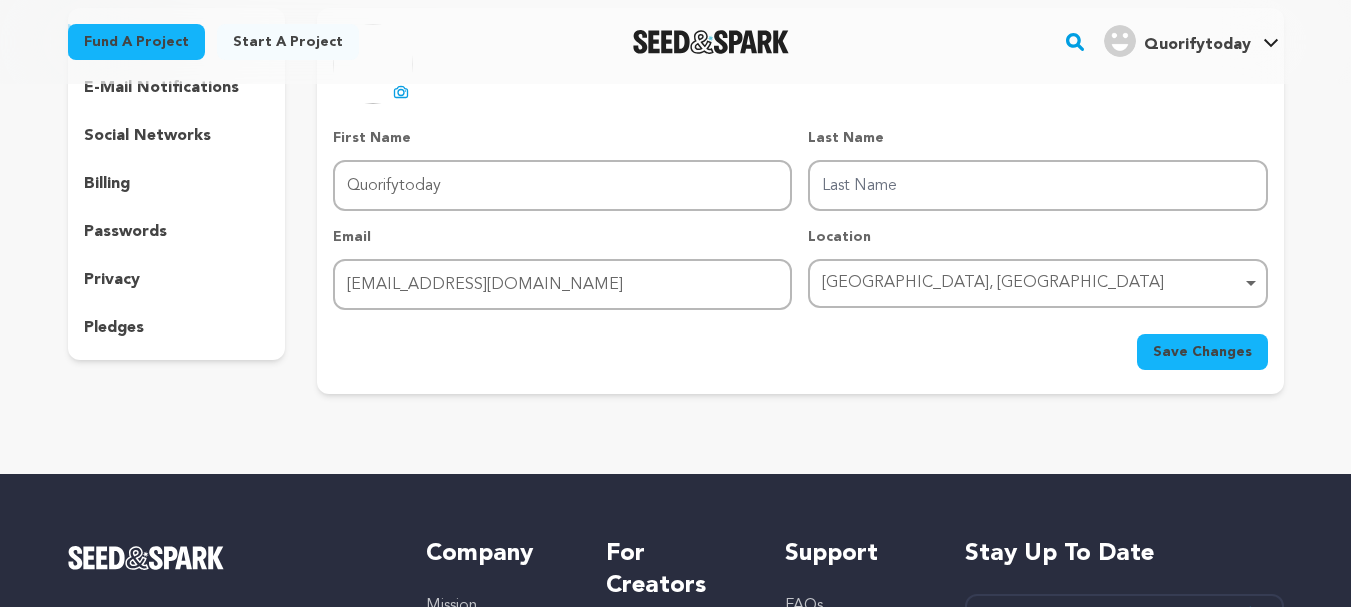 click on "Save Changes" at bounding box center [1202, 352] 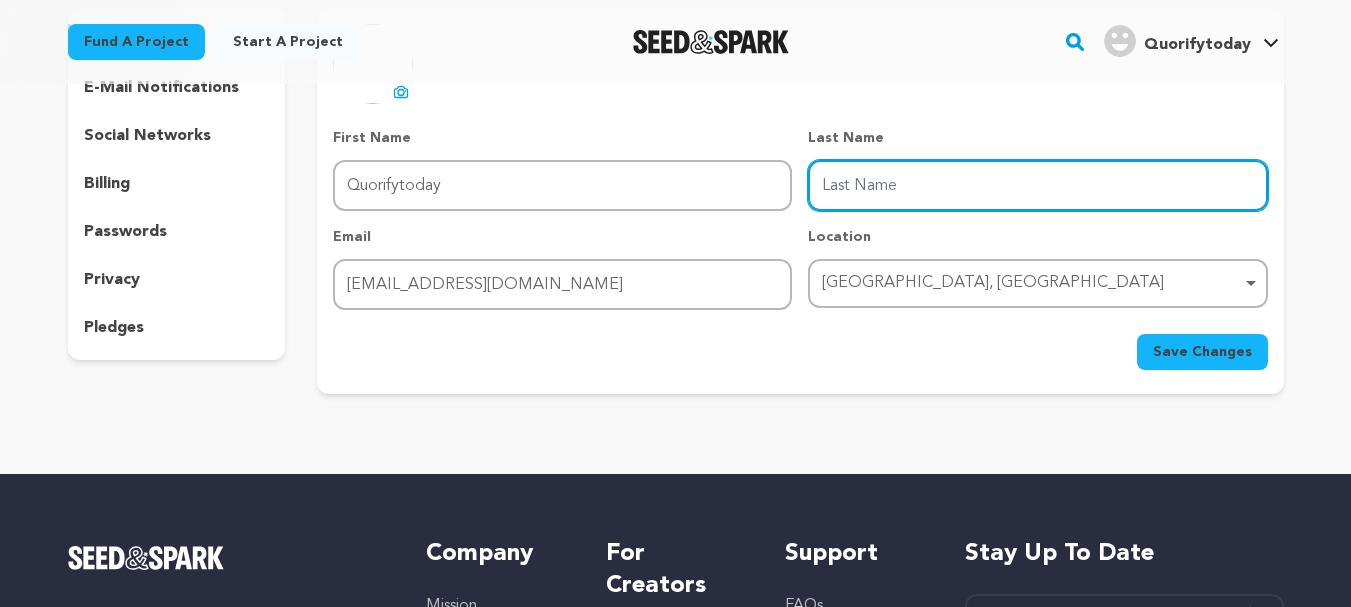 click on "Punjab, Pakistan Remove item" at bounding box center [1031, 283] 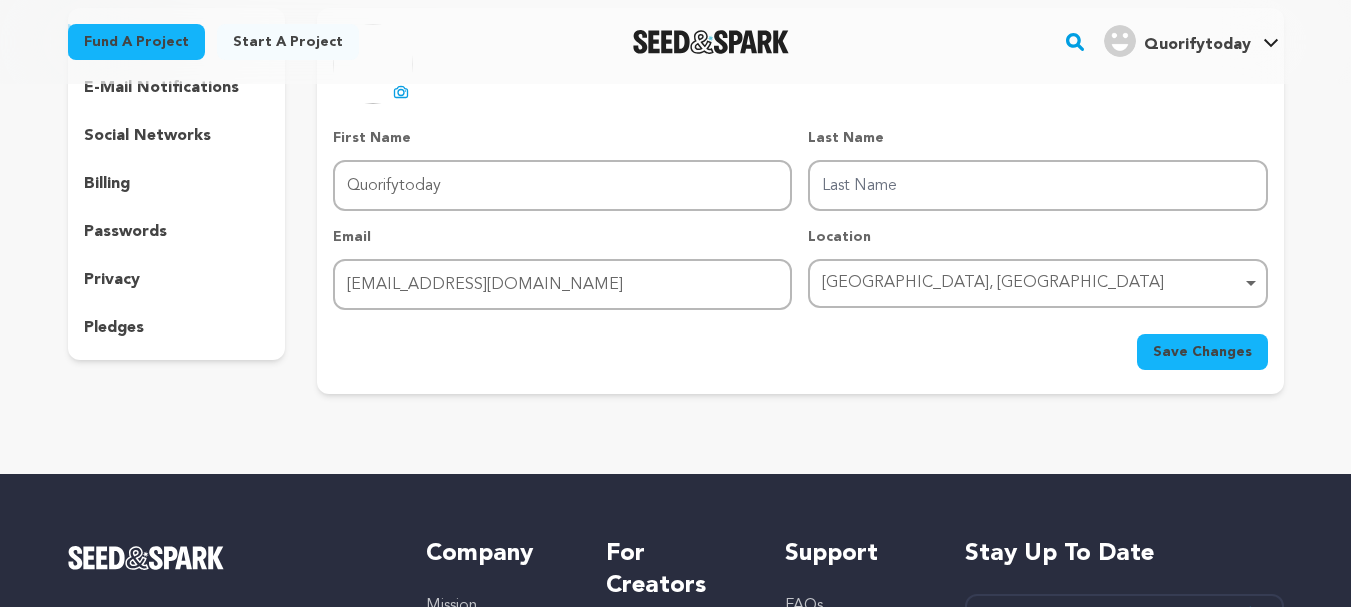 click on "Save Changes" at bounding box center (1202, 352) 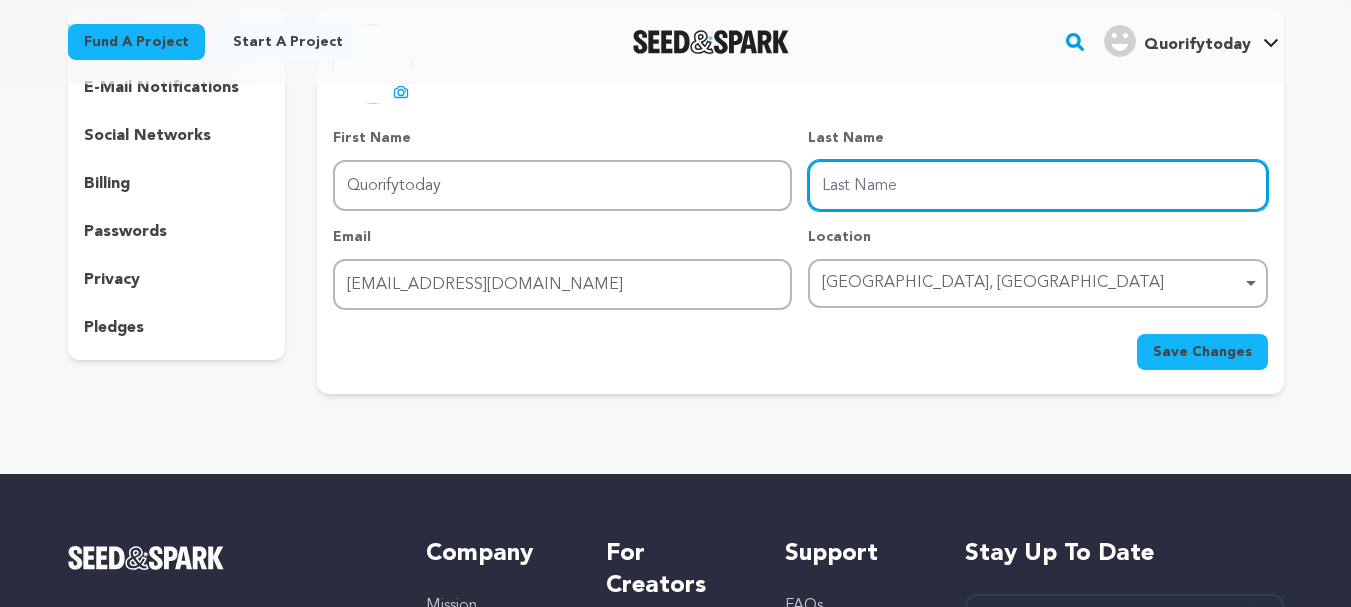 click on "Last Name" at bounding box center [1037, 185] 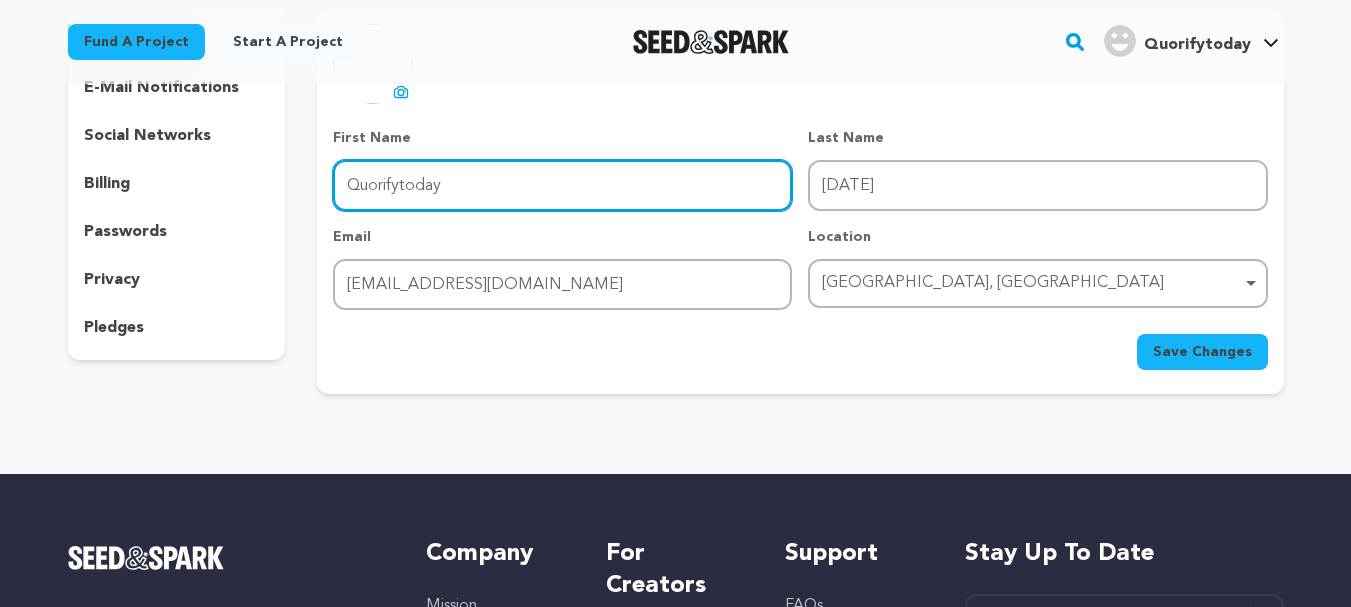 click on "Quorifytoday" at bounding box center (562, 185) 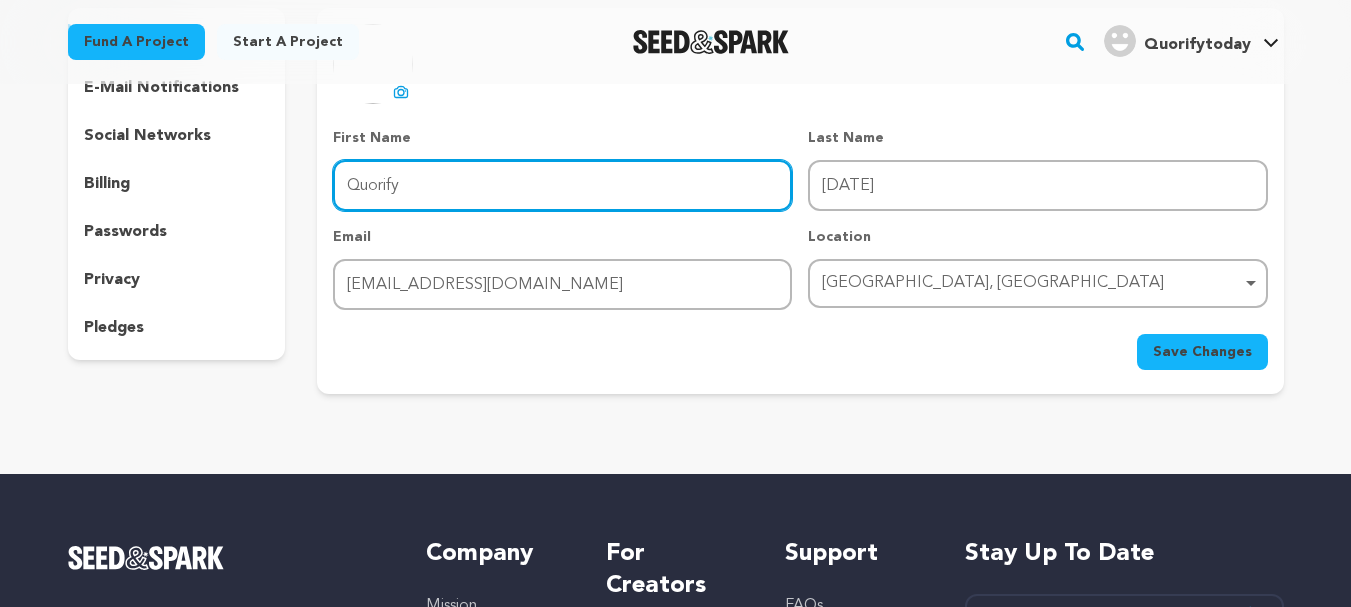 type on "Quorify" 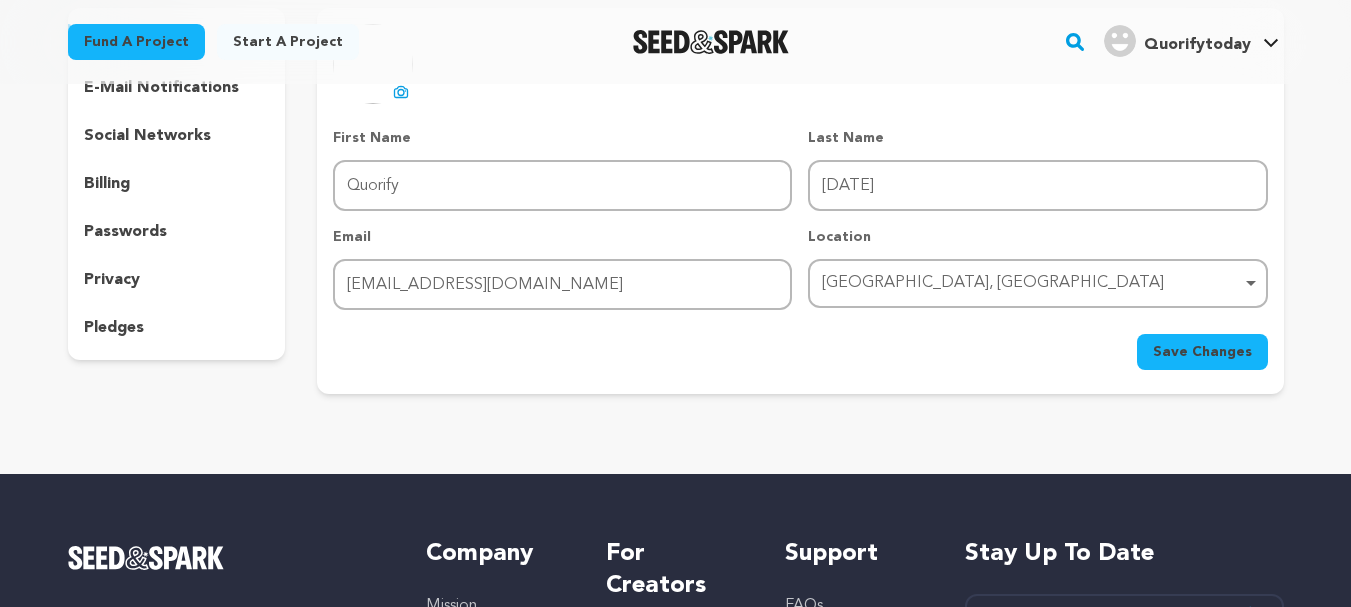 click on "Save Changes" at bounding box center (1202, 352) 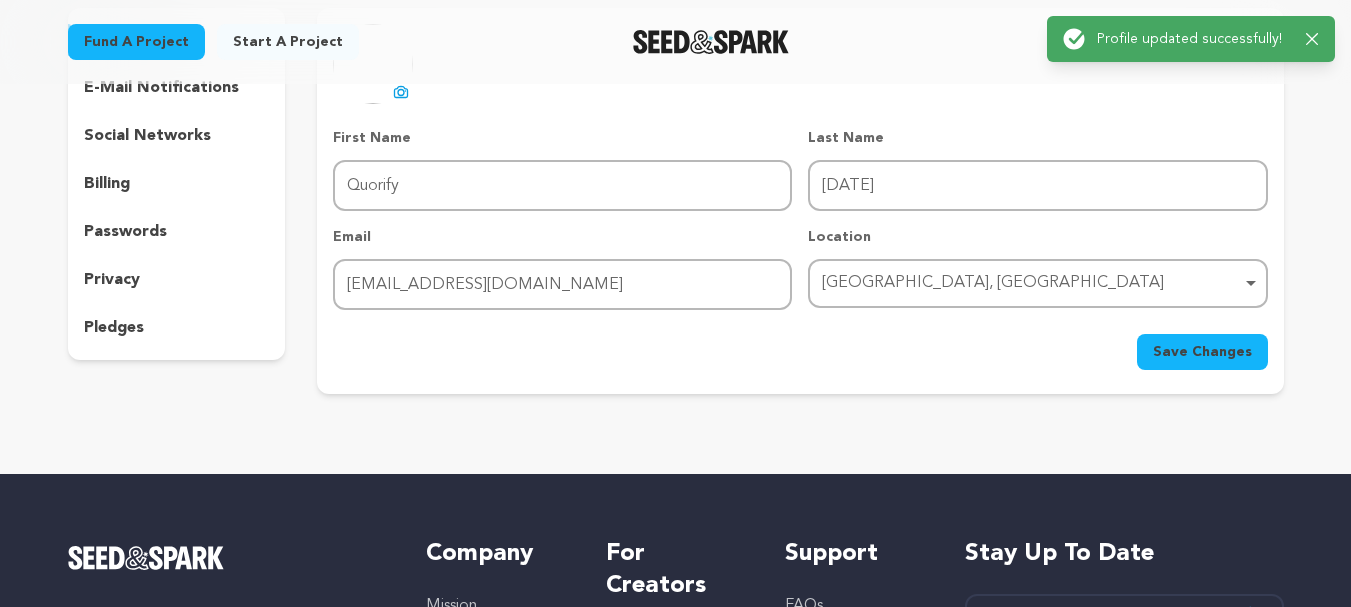 click on "Success:
Info:
Warning:
Error:
Profile updated successfully!
Close notification" at bounding box center (1191, 39) 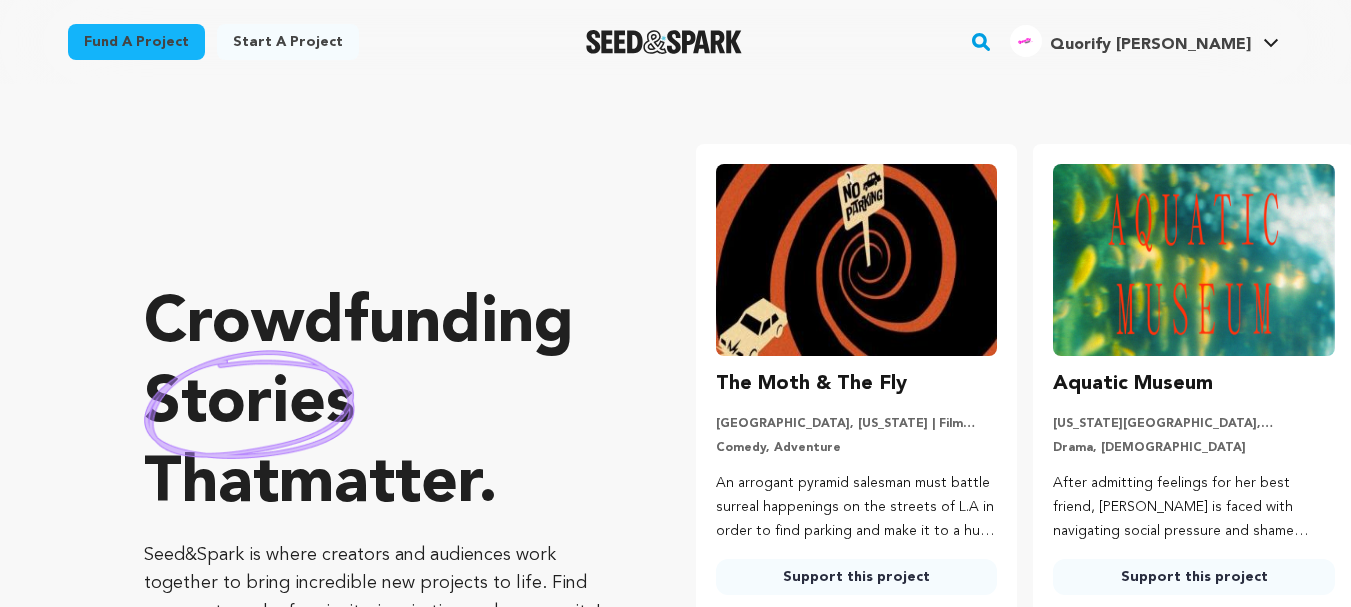 scroll, scrollTop: 0, scrollLeft: 0, axis: both 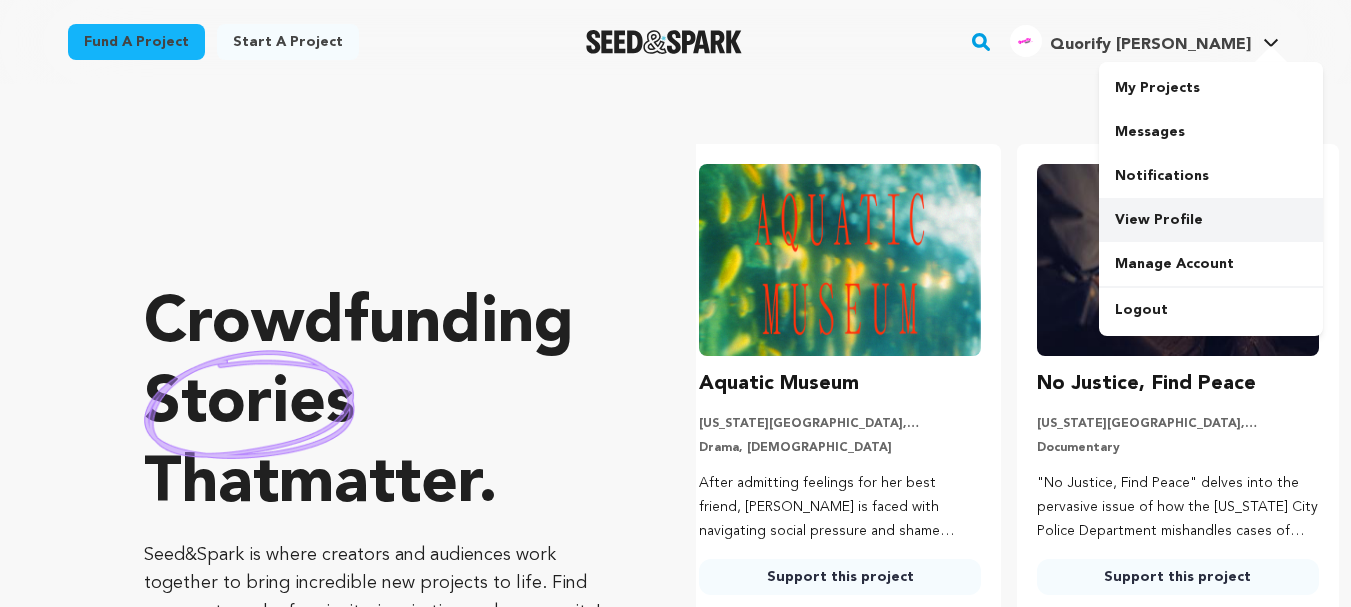 click on "View Profile" at bounding box center (1211, 220) 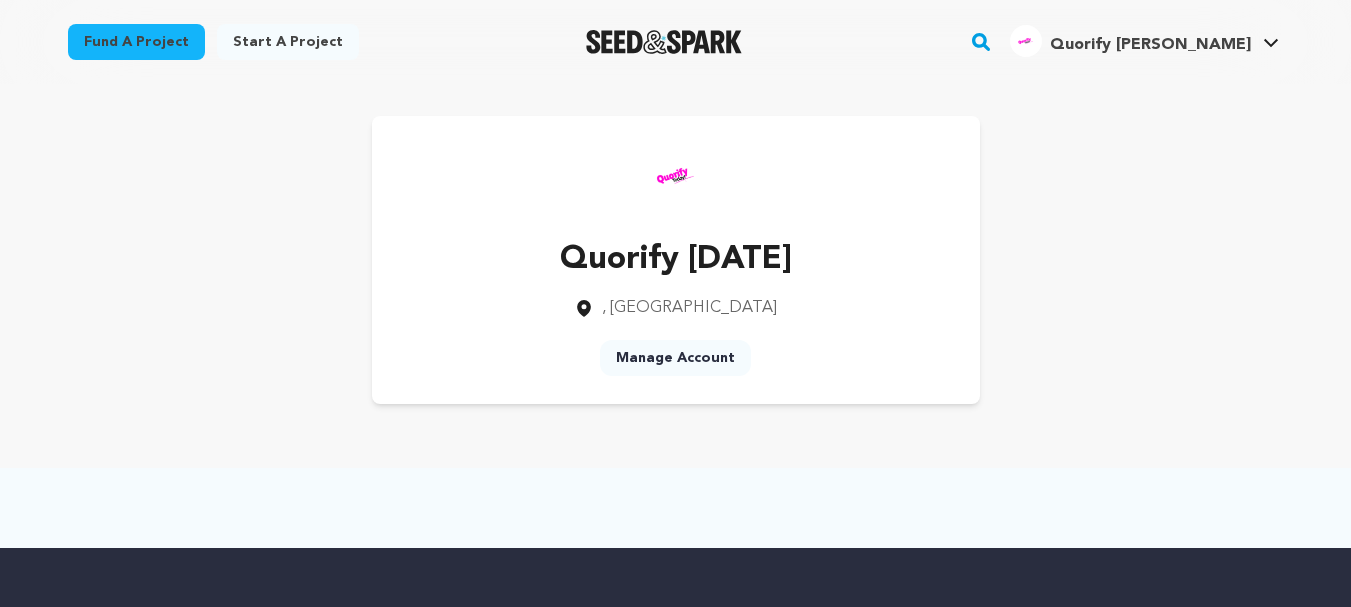 scroll, scrollTop: 0, scrollLeft: 0, axis: both 